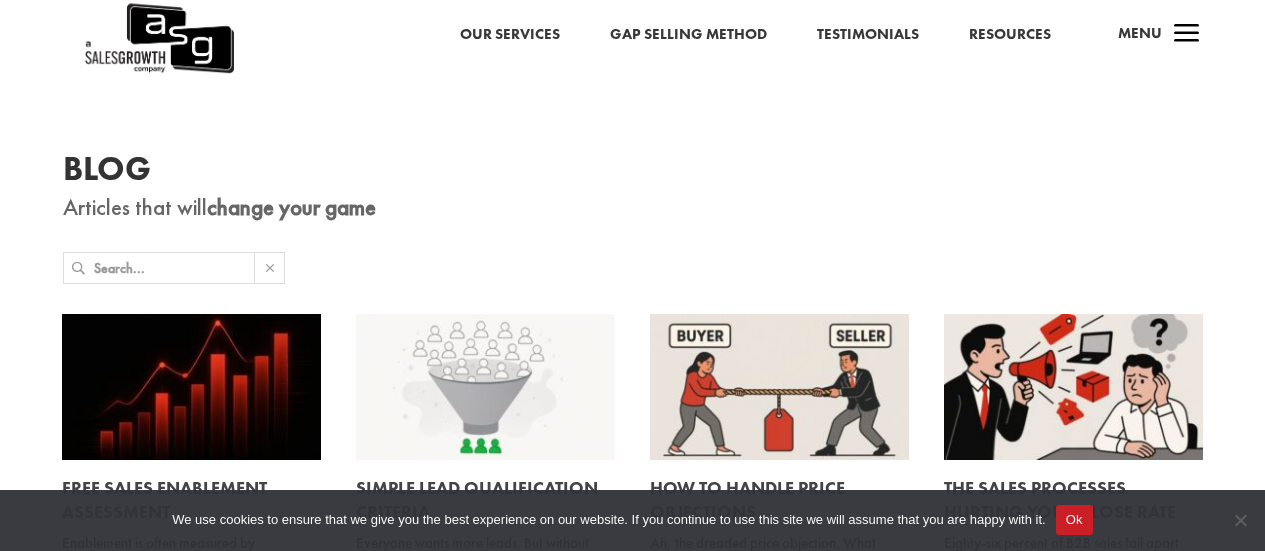 scroll, scrollTop: 280, scrollLeft: 0, axis: vertical 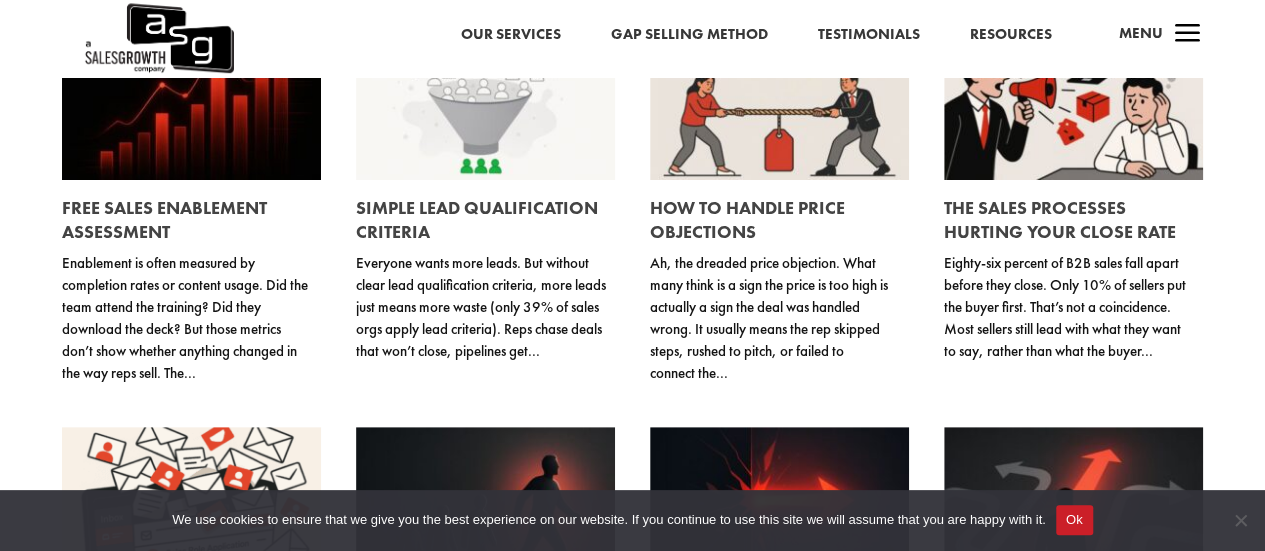 click on "The Sales Processes Hurting Your Close Rate" at bounding box center [1060, 219] 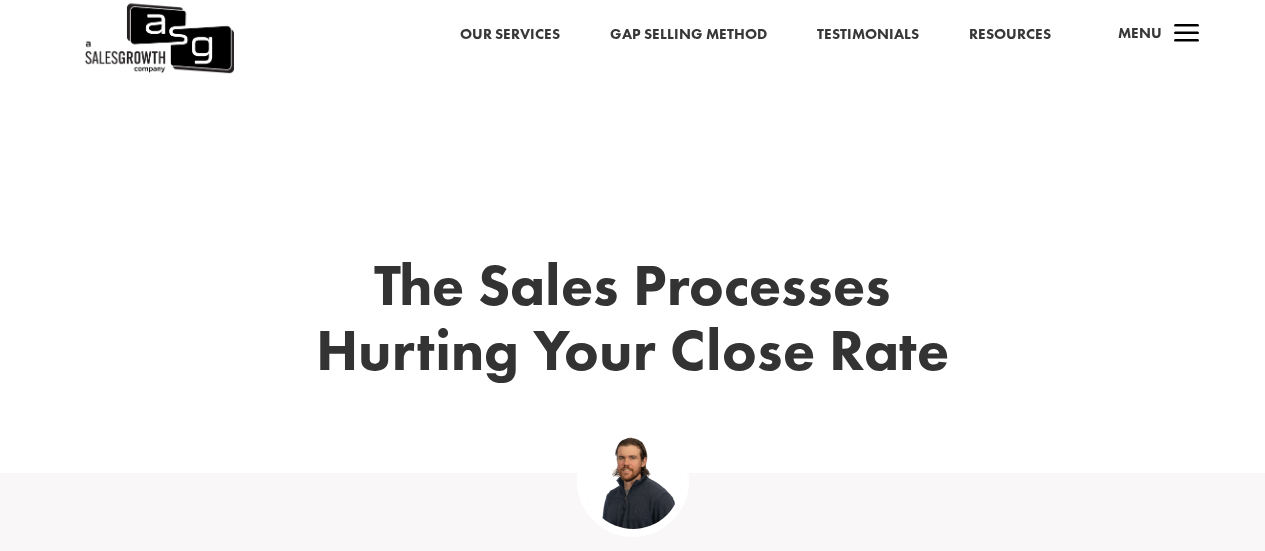 scroll, scrollTop: 399, scrollLeft: 0, axis: vertical 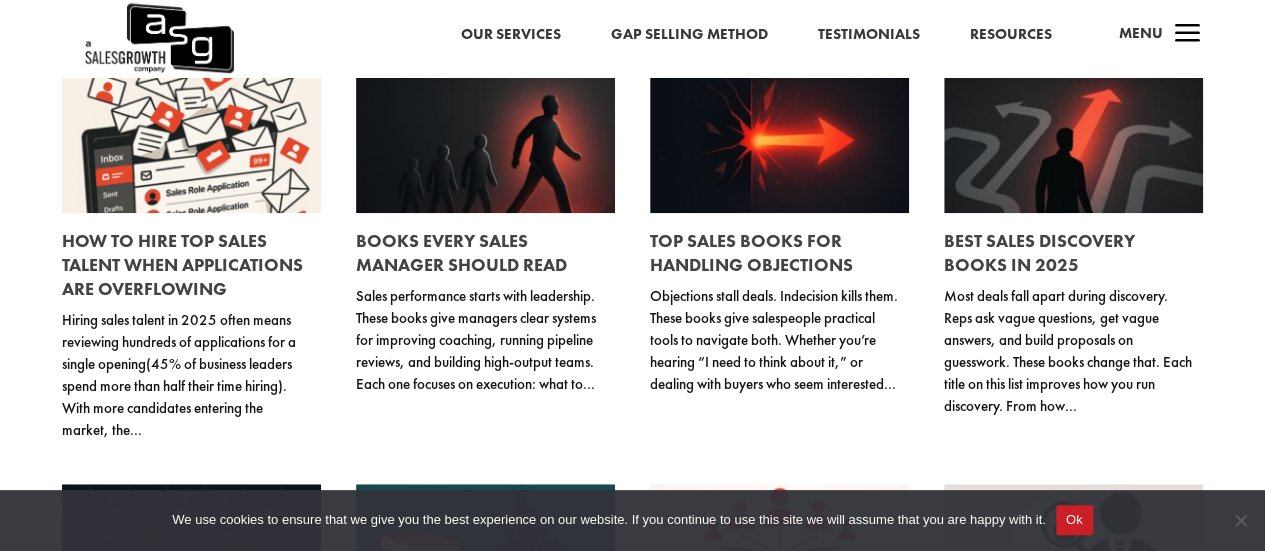 click on "Top Sales Books for Handling Objections" at bounding box center [751, 252] 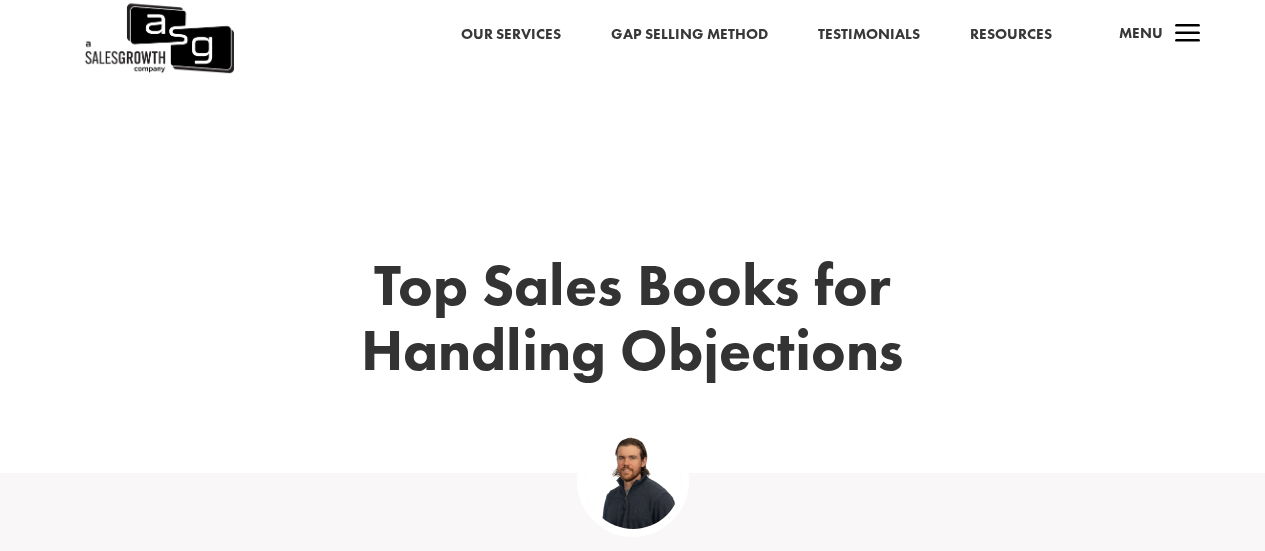 scroll, scrollTop: 0, scrollLeft: 0, axis: both 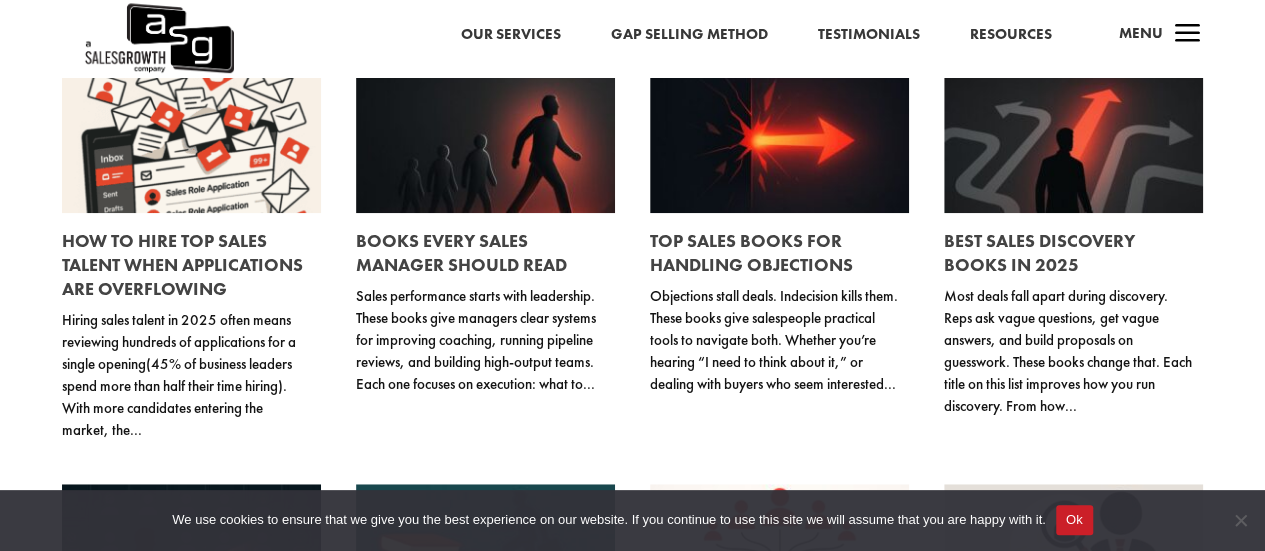 click on "Books Every Sales Manager Should Read" at bounding box center [461, 252] 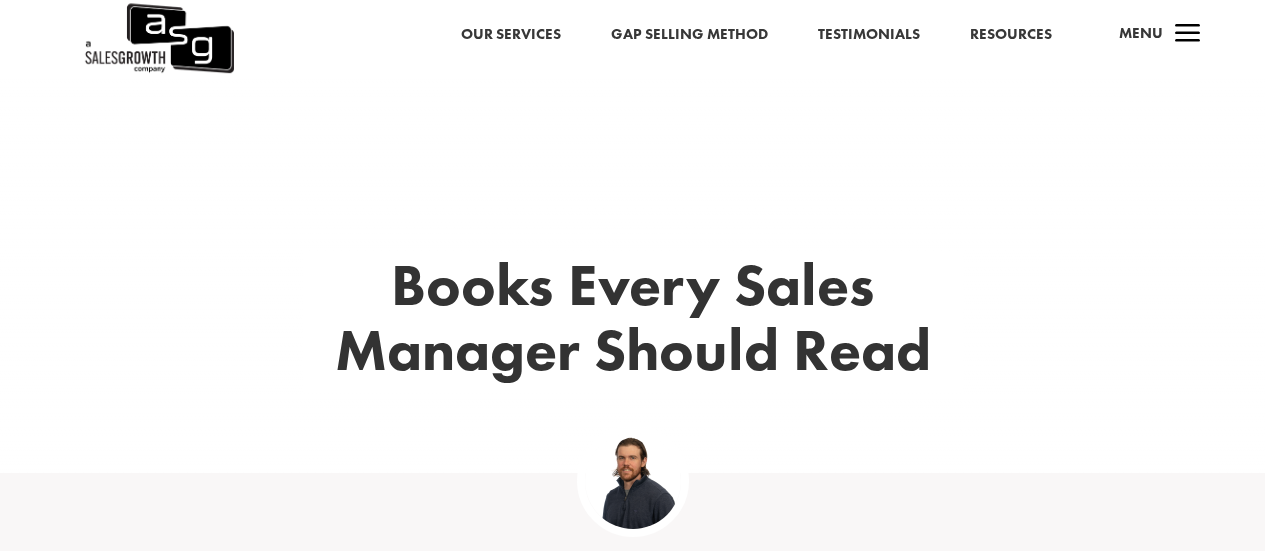 scroll, scrollTop: 0, scrollLeft: 0, axis: both 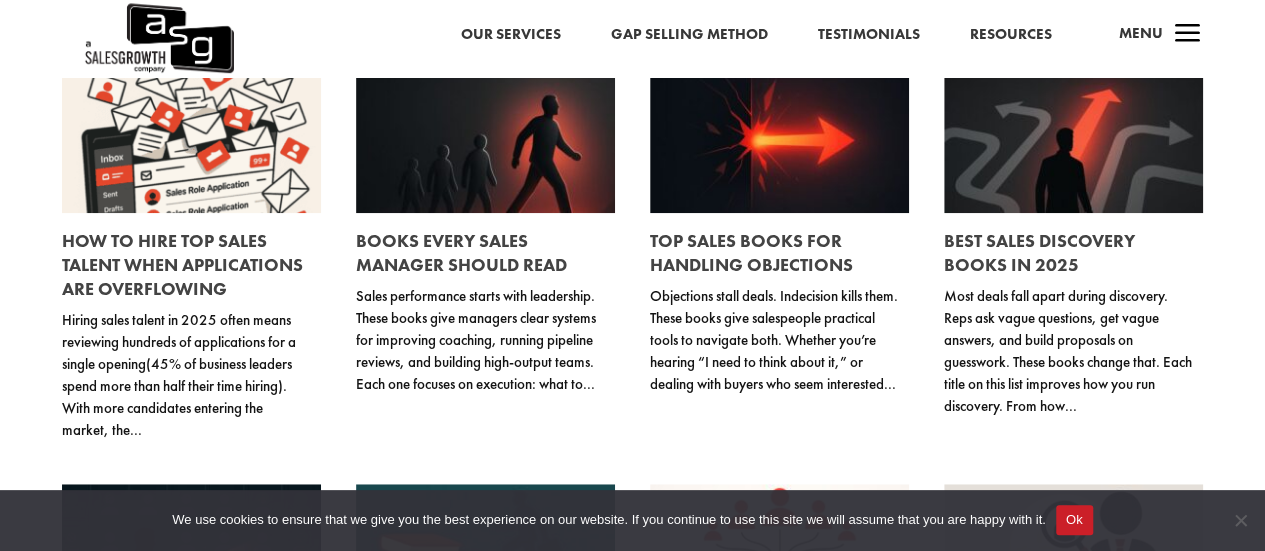 click on "Best Sales Discovery Books in 2025" at bounding box center (1039, 252) 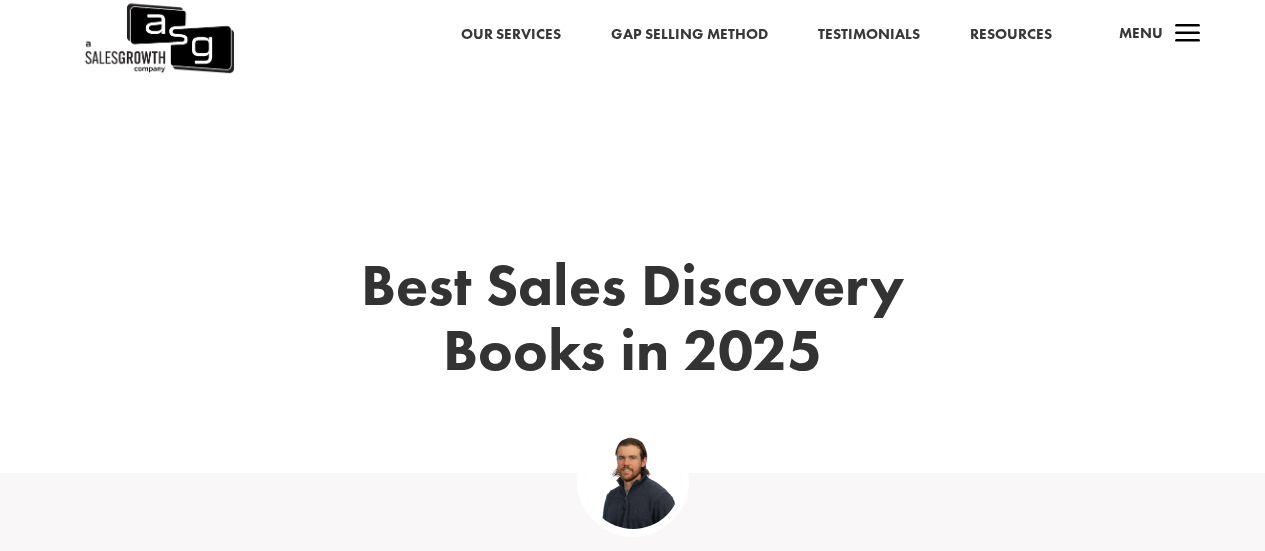 scroll, scrollTop: 0, scrollLeft: 0, axis: both 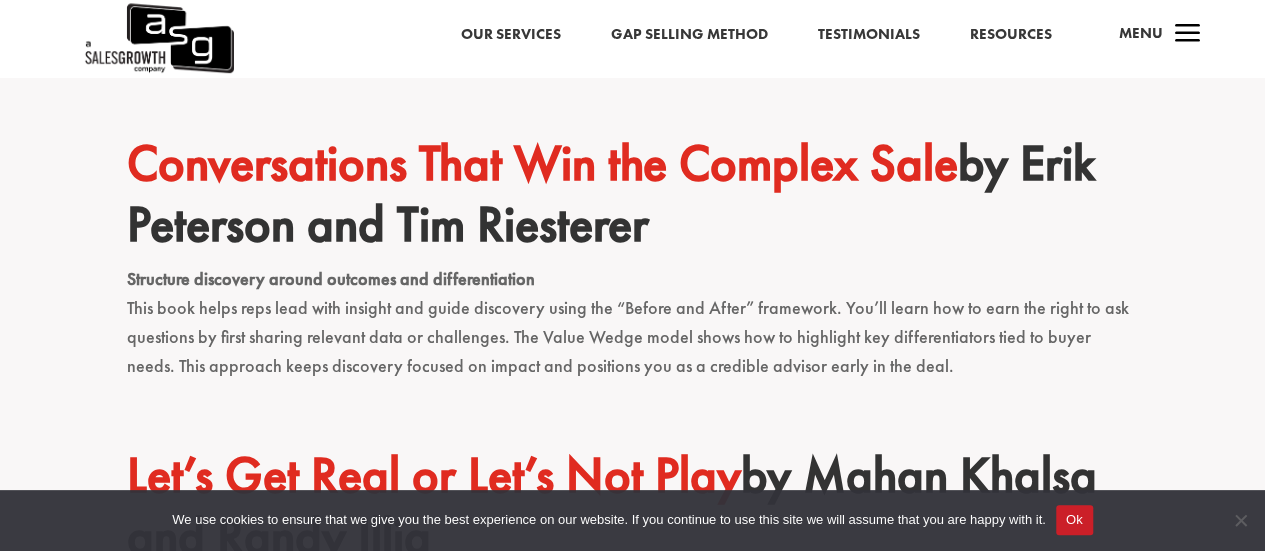 drag, startPoint x: 964, startPoint y: 139, endPoint x: 660, endPoint y: 122, distance: 304.47495 